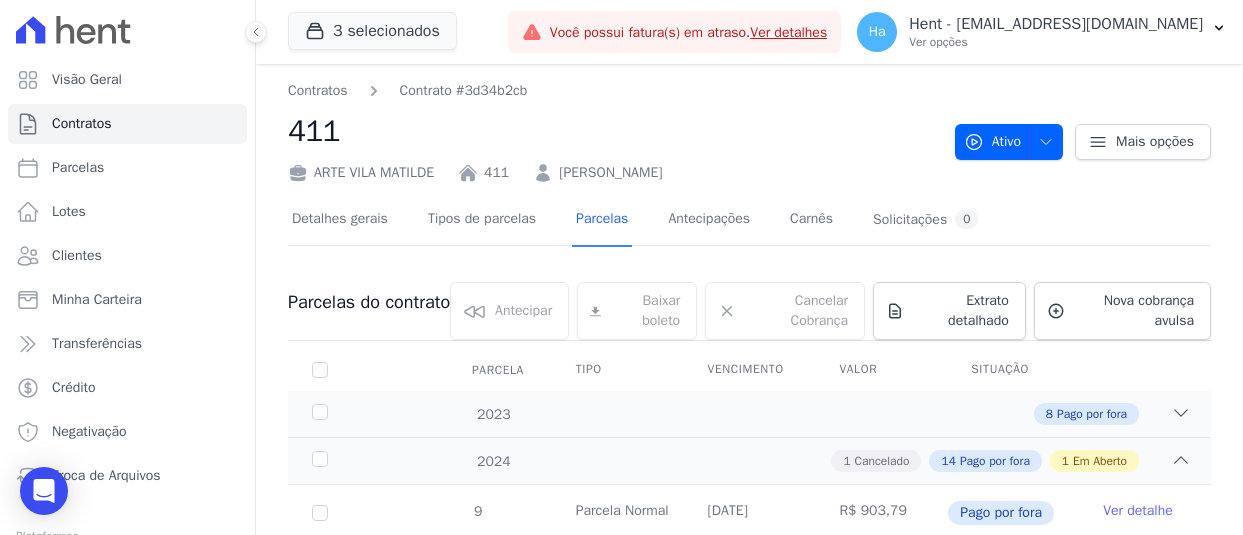 scroll, scrollTop: 0, scrollLeft: 0, axis: both 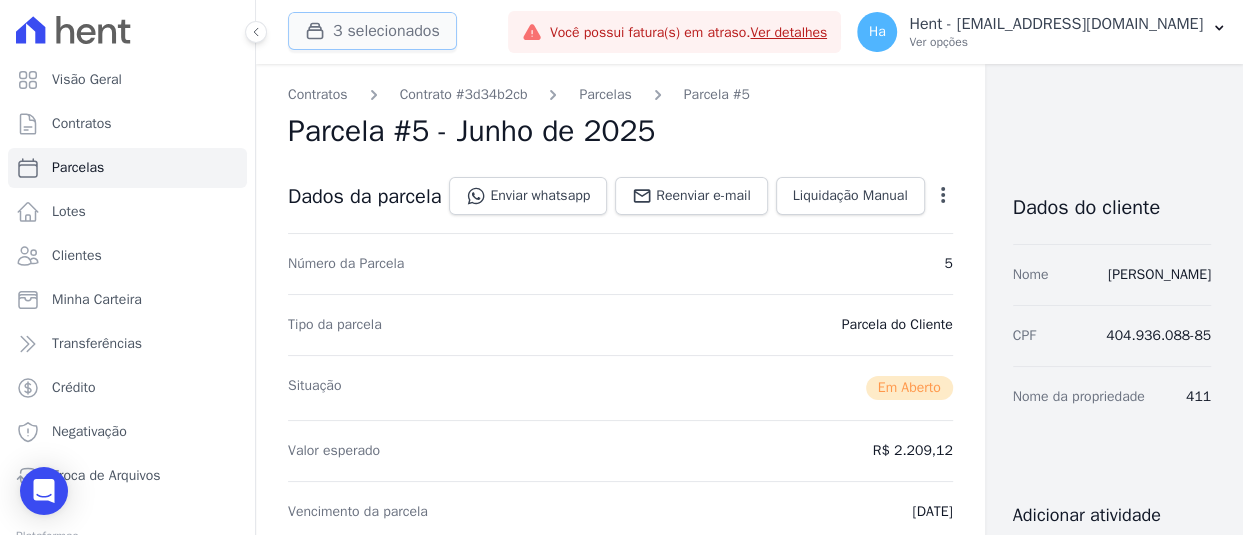 click on "3 selecionados" at bounding box center (372, 31) 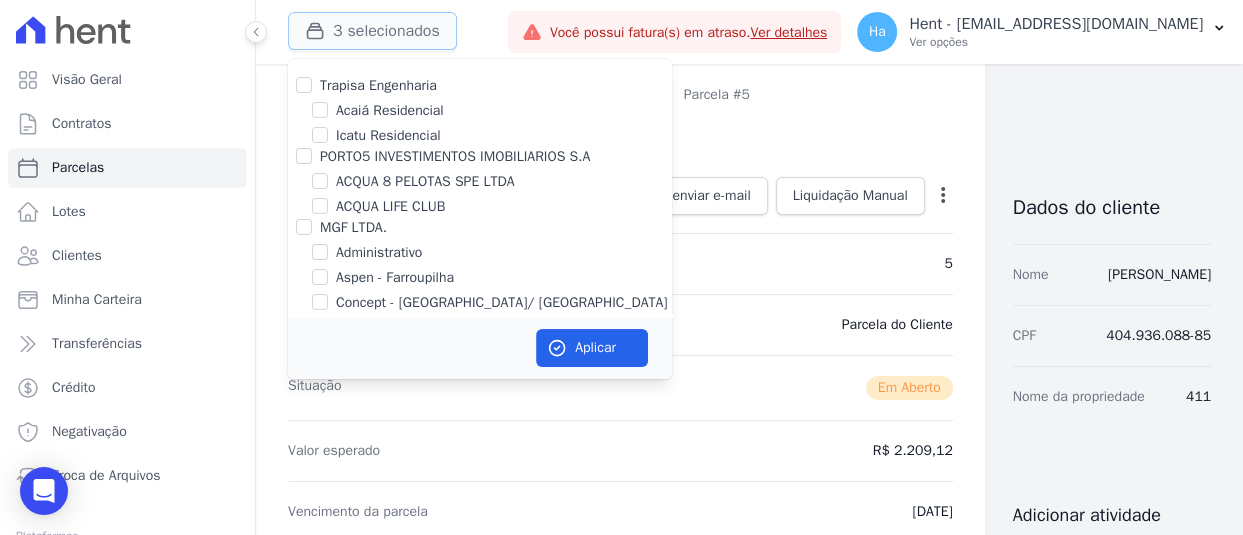 type 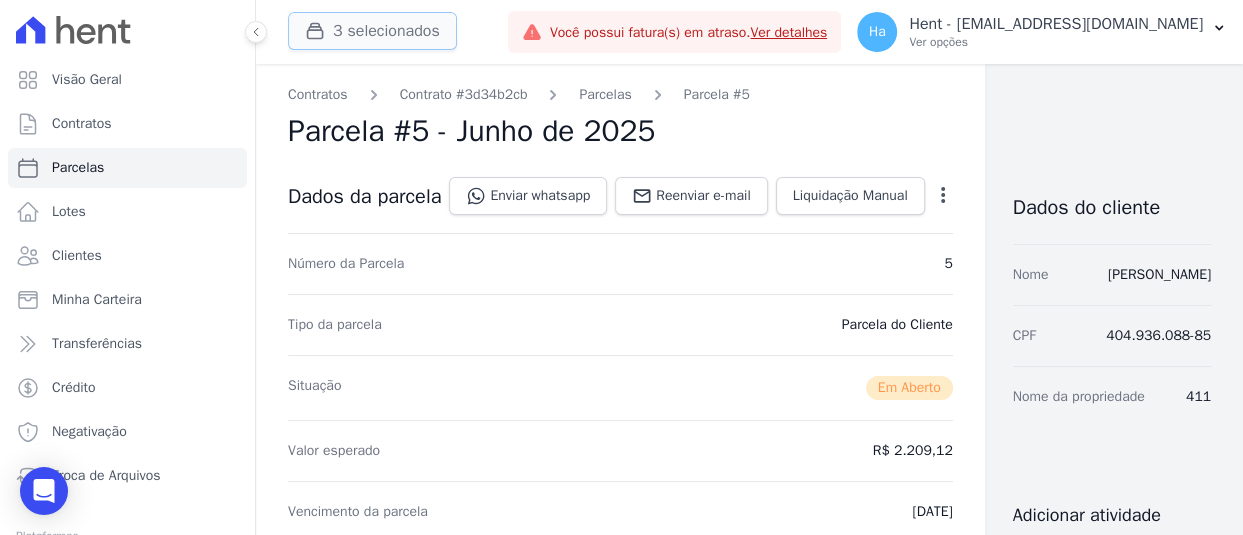 click on "3 selecionados" at bounding box center (372, 31) 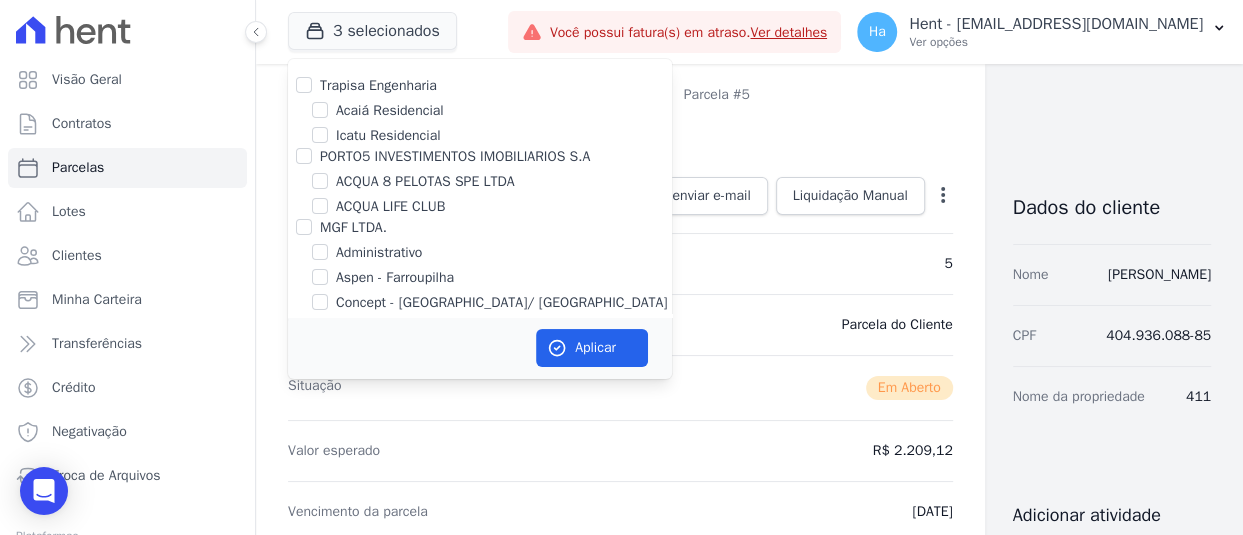 scroll, scrollTop: 14660, scrollLeft: 0, axis: vertical 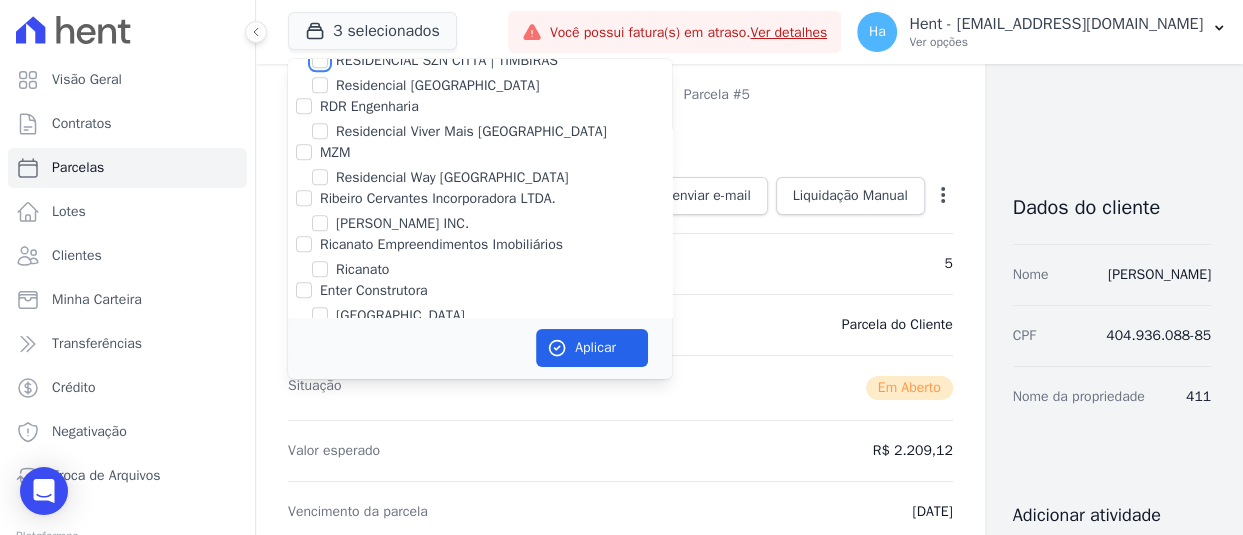 click on "RESIDENCIAL SZN CITTA | TIMBIRAS" at bounding box center [320, 60] 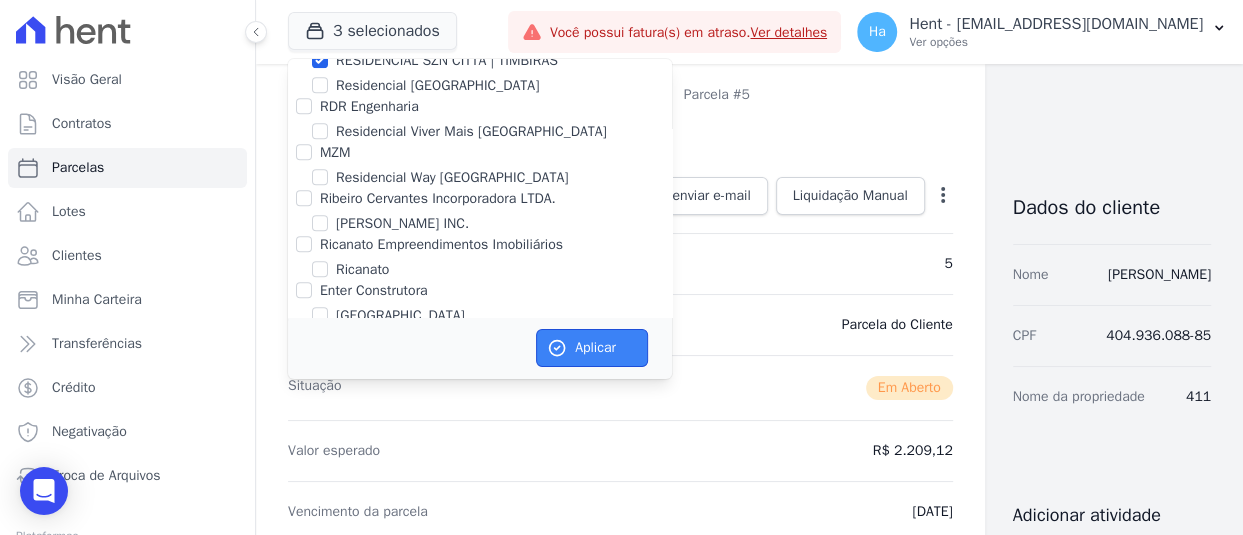 click on "Aplicar" at bounding box center (592, 348) 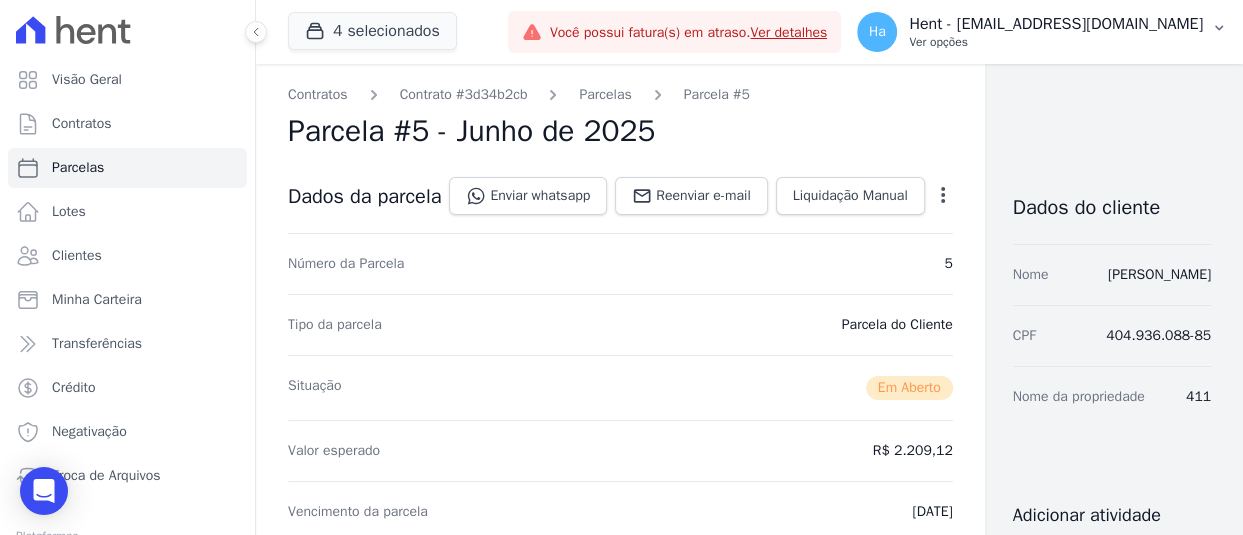 click on "Ver opções" at bounding box center (1056, 42) 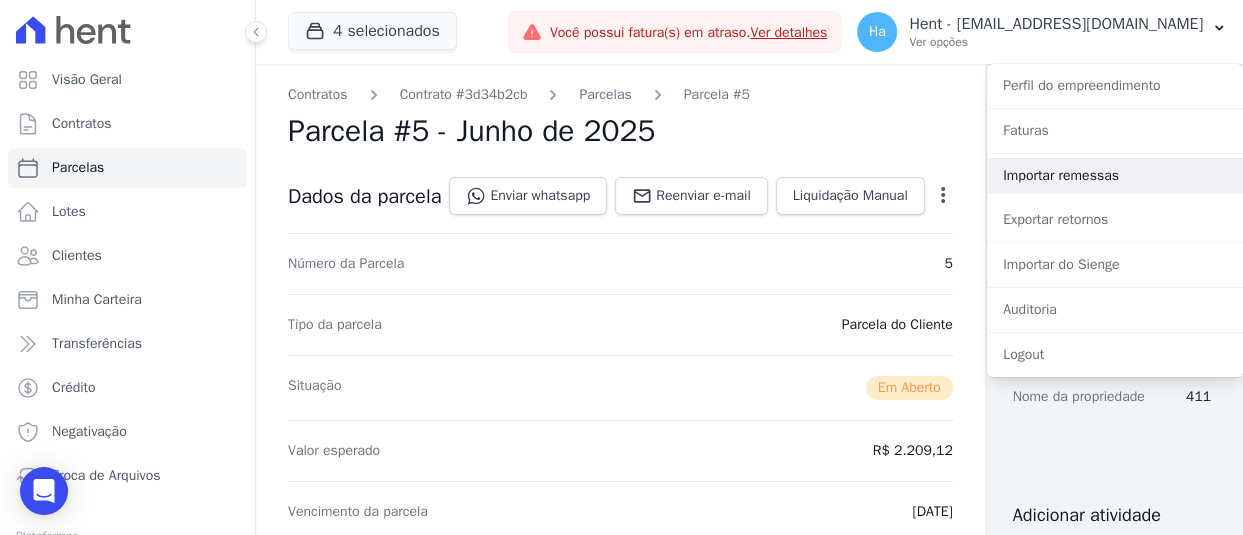 click on "Importar remessas" at bounding box center (1115, 176) 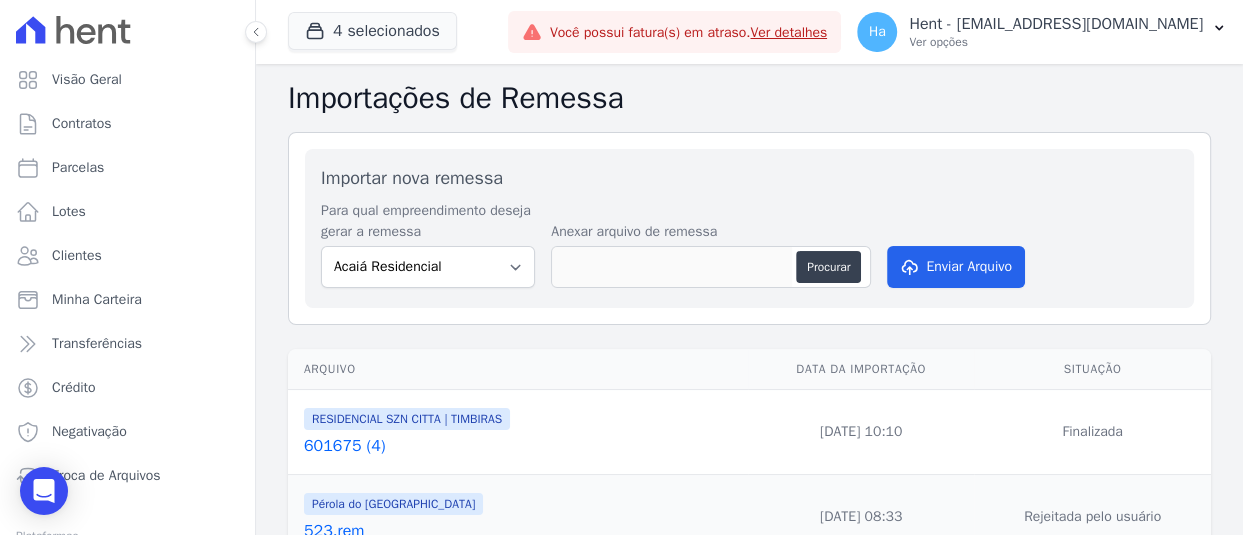 click on "601675 (4)" at bounding box center [522, 446] 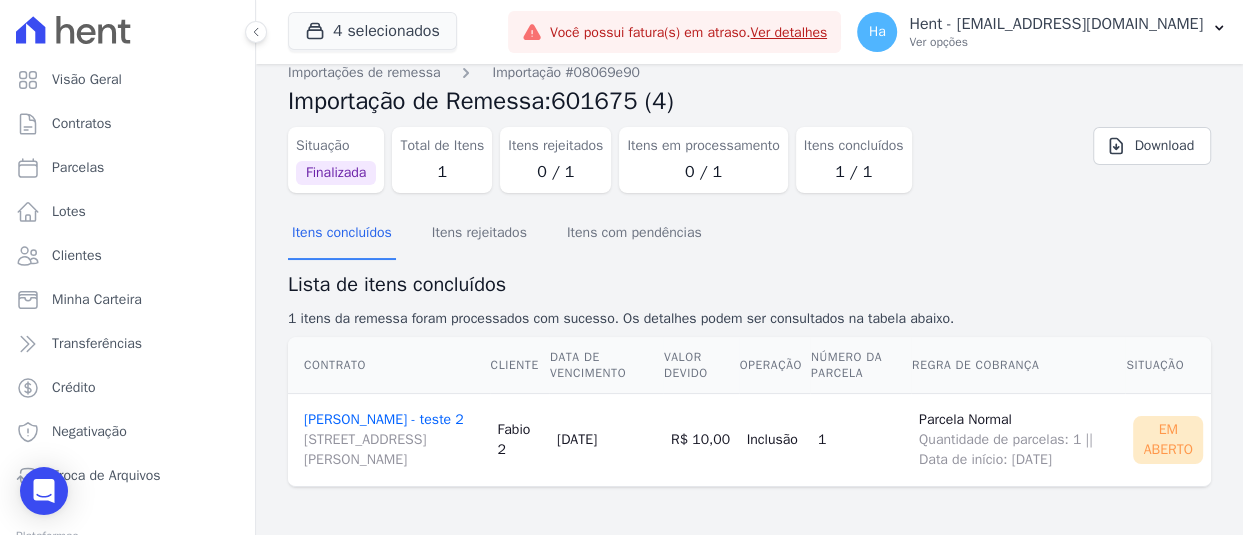 scroll, scrollTop: 37, scrollLeft: 0, axis: vertical 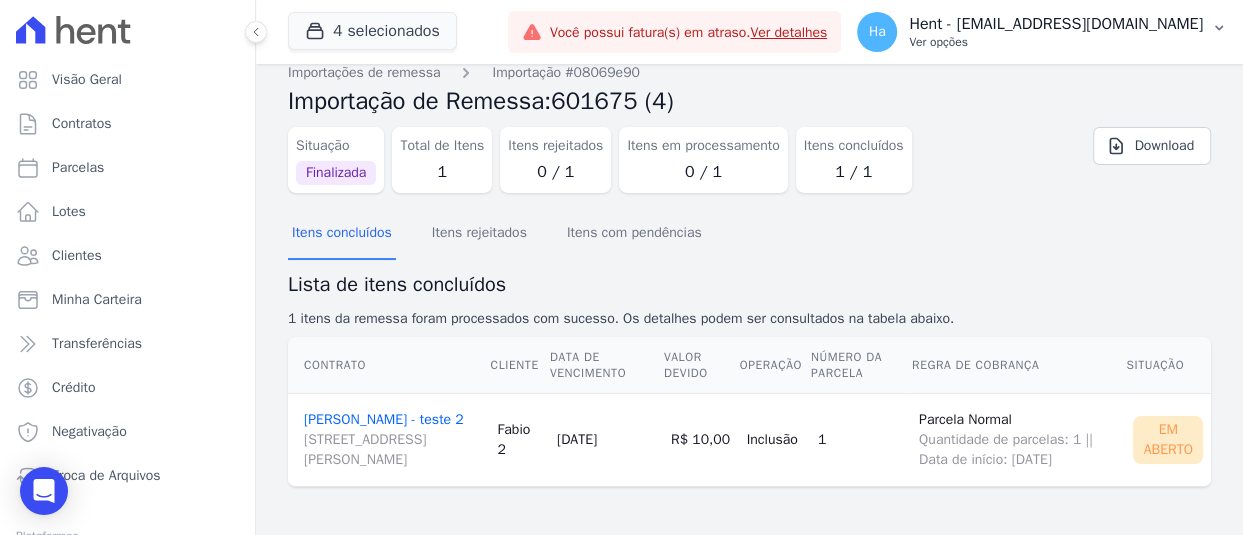 click on "Hent -  [EMAIL_ADDRESS][DOMAIN_NAME]" at bounding box center (1056, 24) 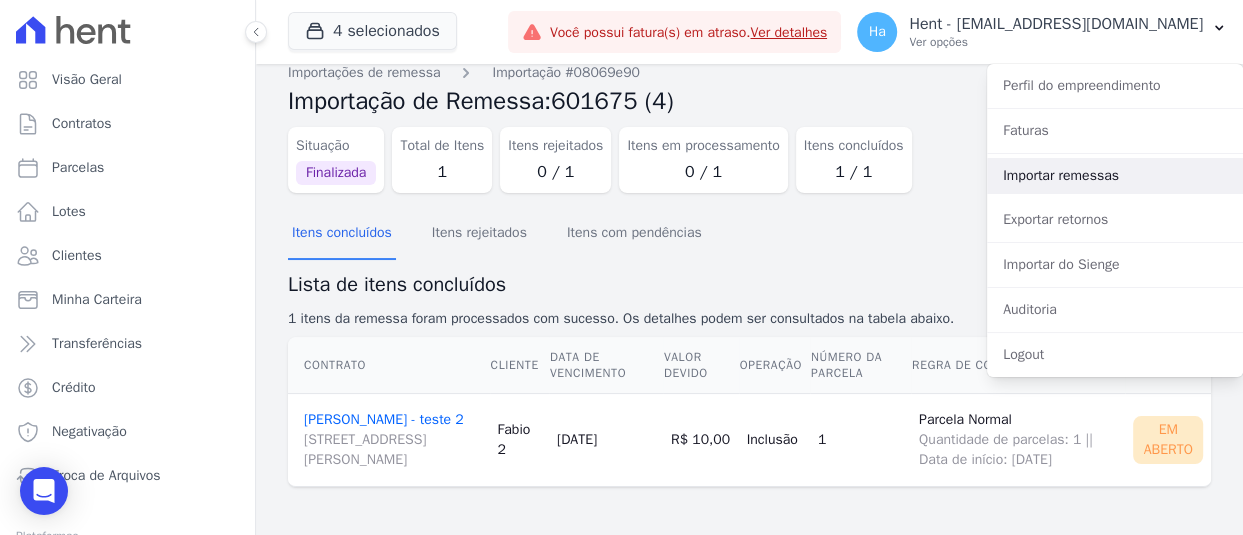 click on "Importar remessas" at bounding box center [1115, 176] 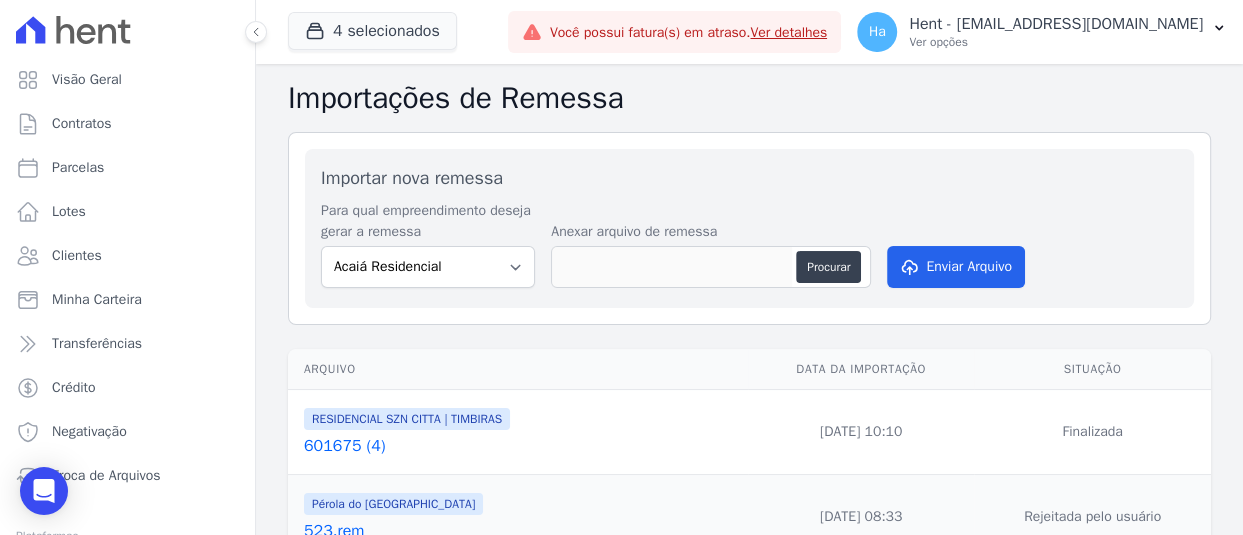 scroll, scrollTop: 200, scrollLeft: 0, axis: vertical 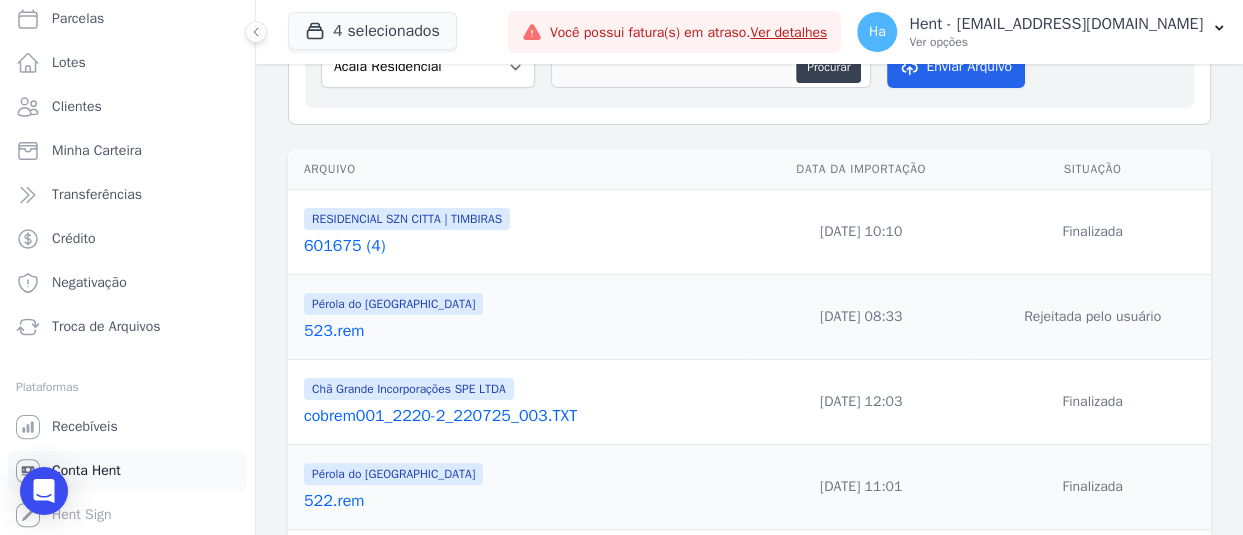 click on "Conta Hent" at bounding box center [86, 471] 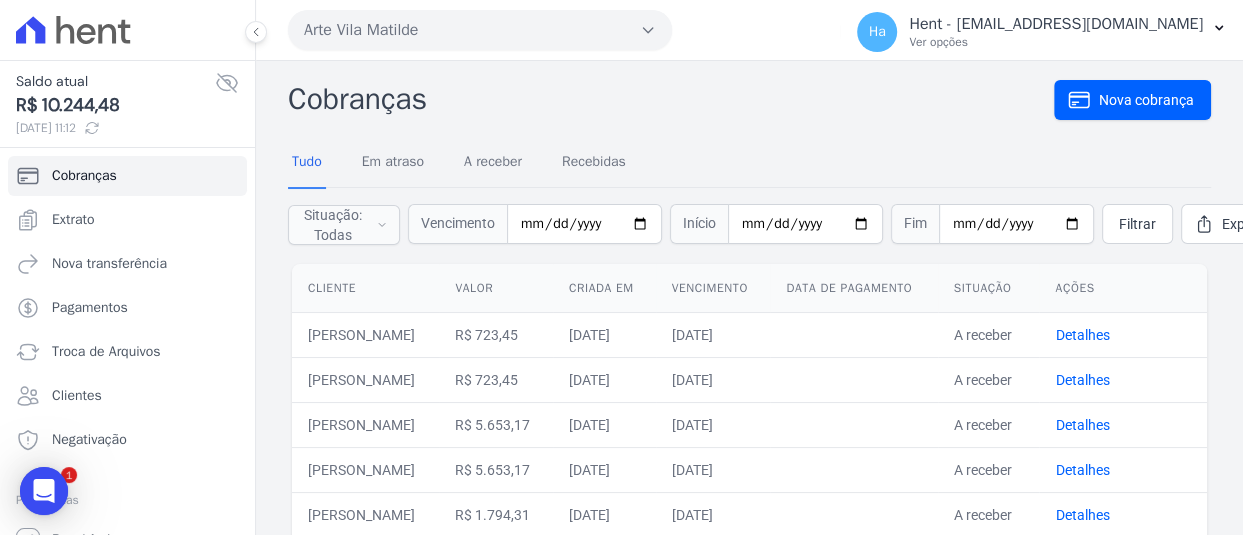 scroll, scrollTop: 0, scrollLeft: 0, axis: both 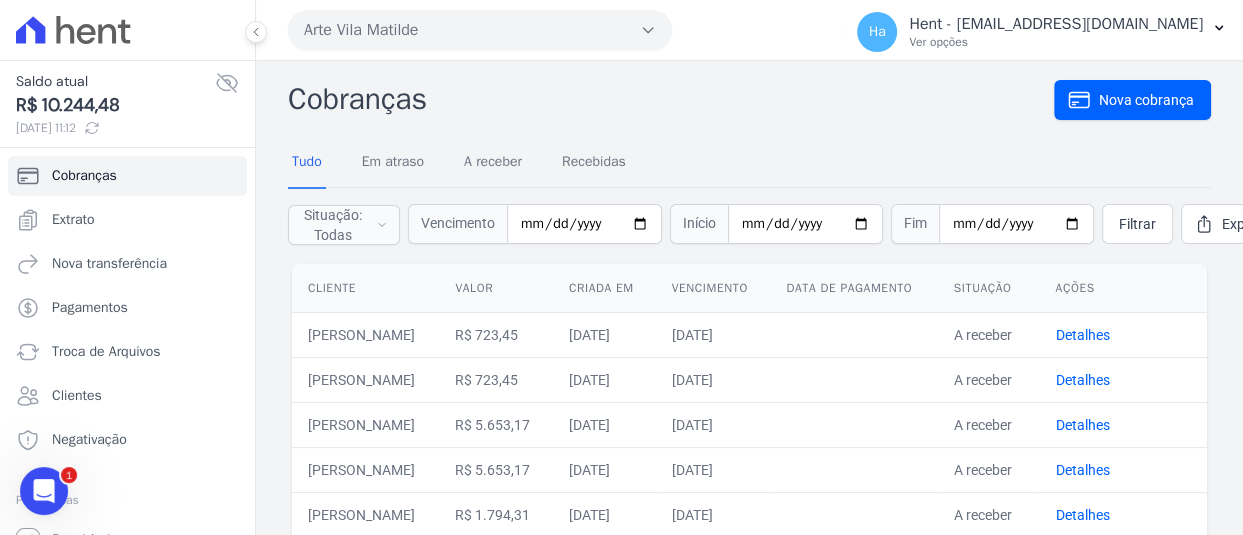 click on "Arte Vila Matilde" at bounding box center [480, 30] 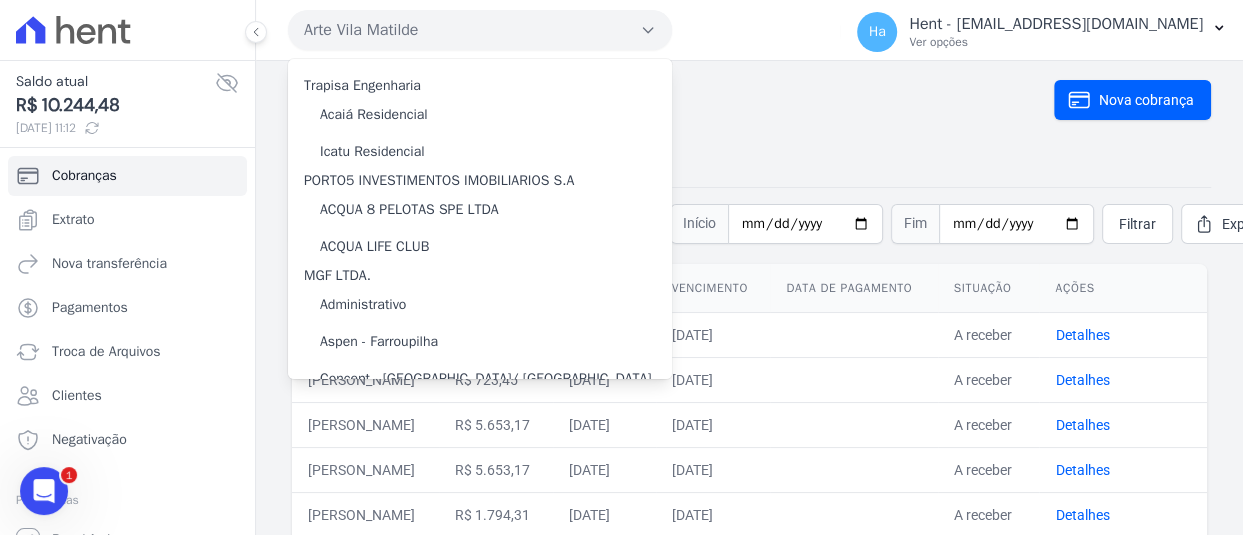 type 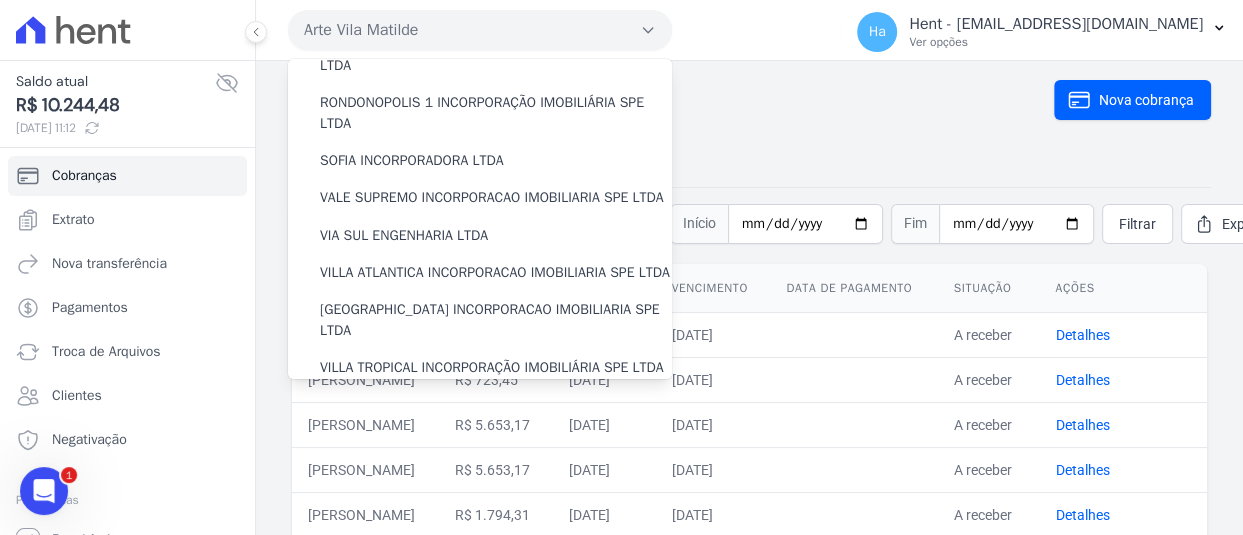 scroll, scrollTop: 20999, scrollLeft: 0, axis: vertical 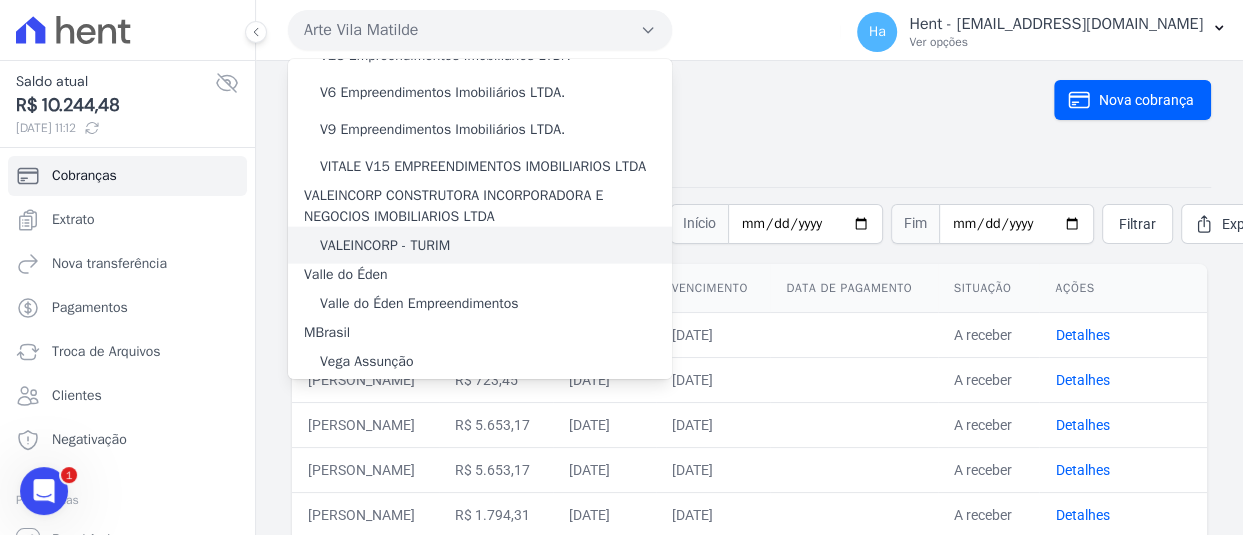 click on "VALEINCORP - TURIM" at bounding box center (480, 245) 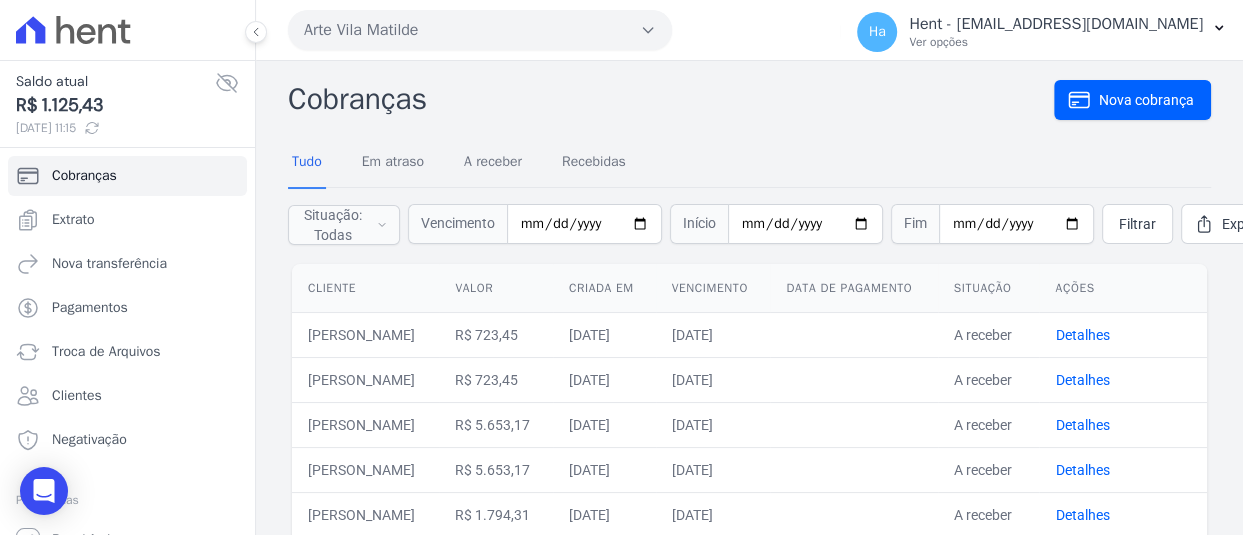 click on "Arte Vila Matilde" at bounding box center (480, 30) 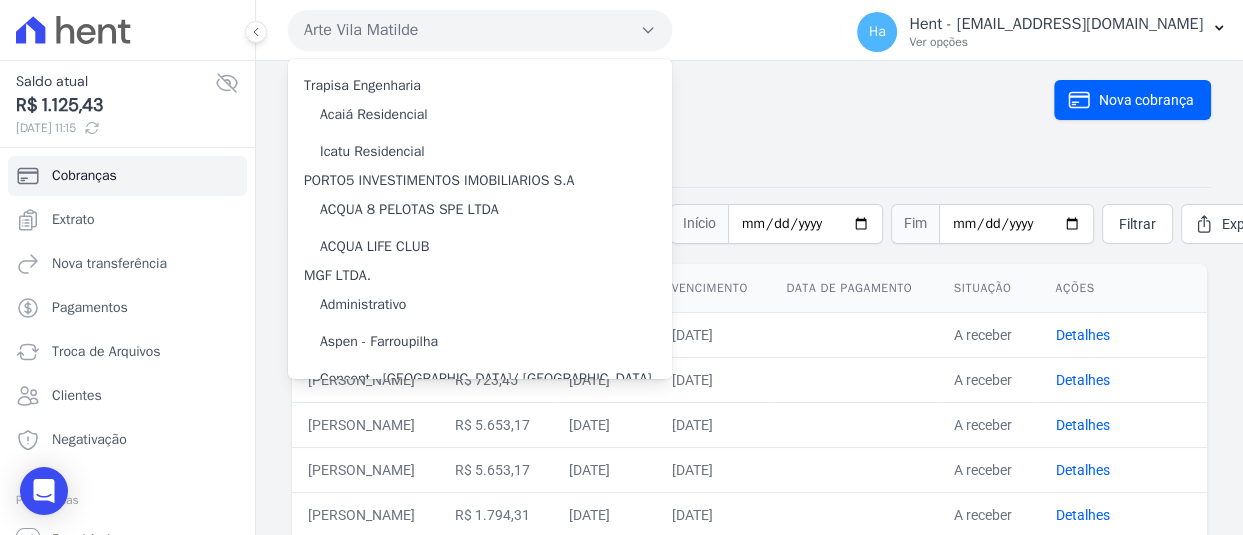 type 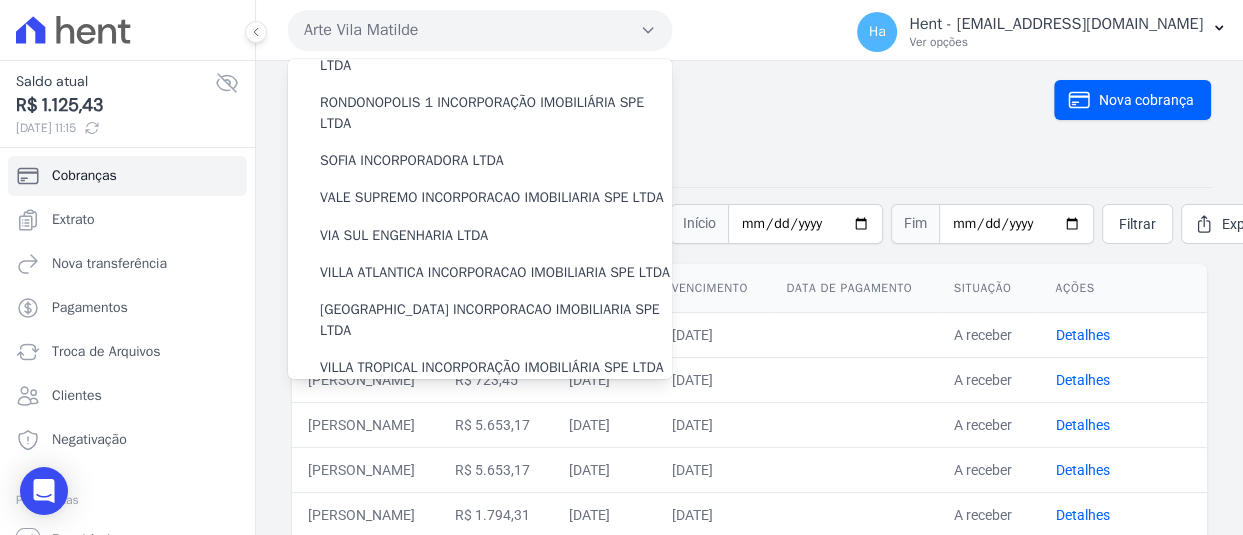 scroll, scrollTop: 20999, scrollLeft: 0, axis: vertical 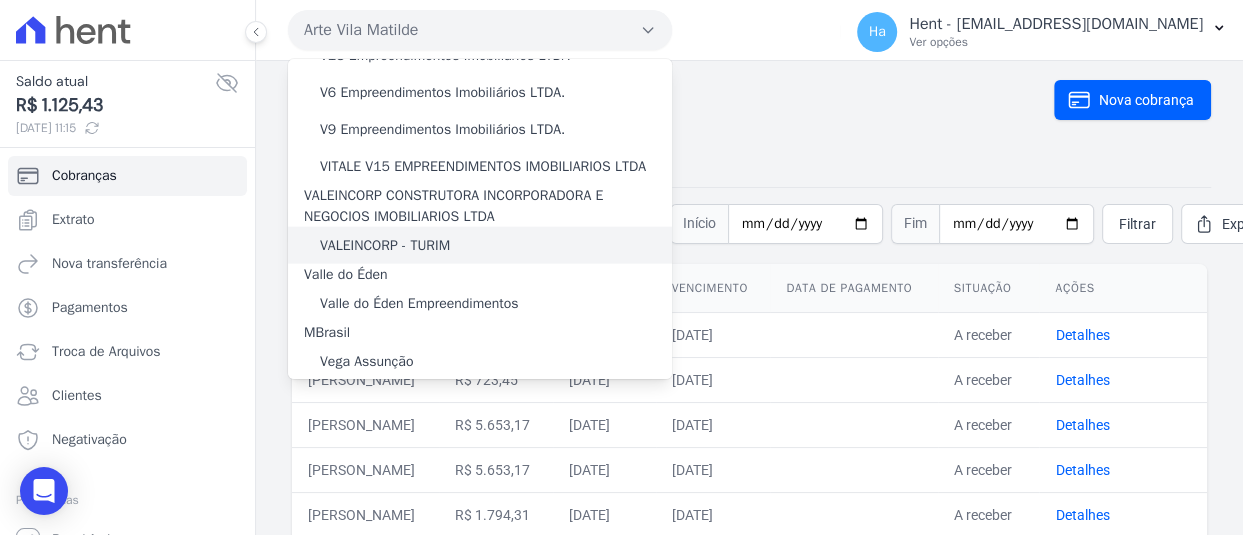 click on "VALEINCORP - TURIM" at bounding box center [385, 245] 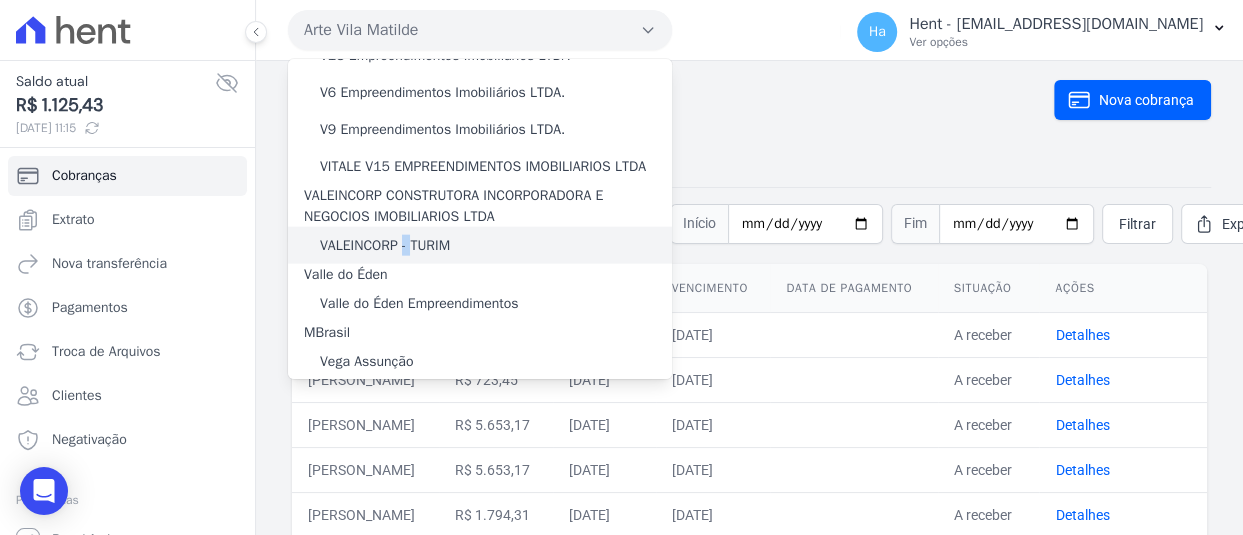 click on "VALEINCORP - TURIM" at bounding box center [385, 245] 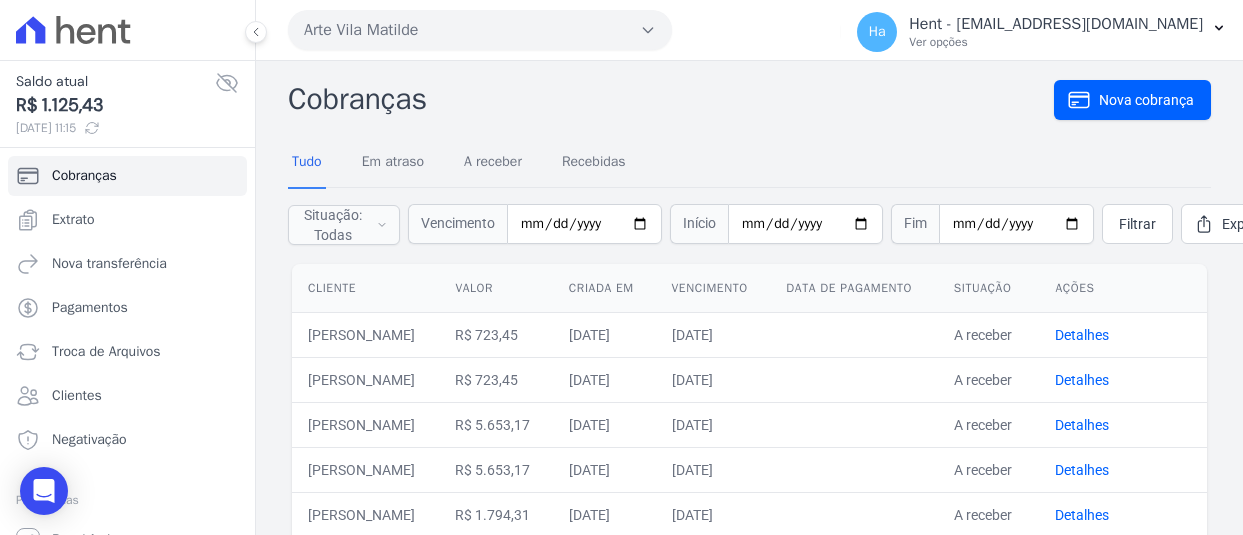 scroll, scrollTop: 0, scrollLeft: 0, axis: both 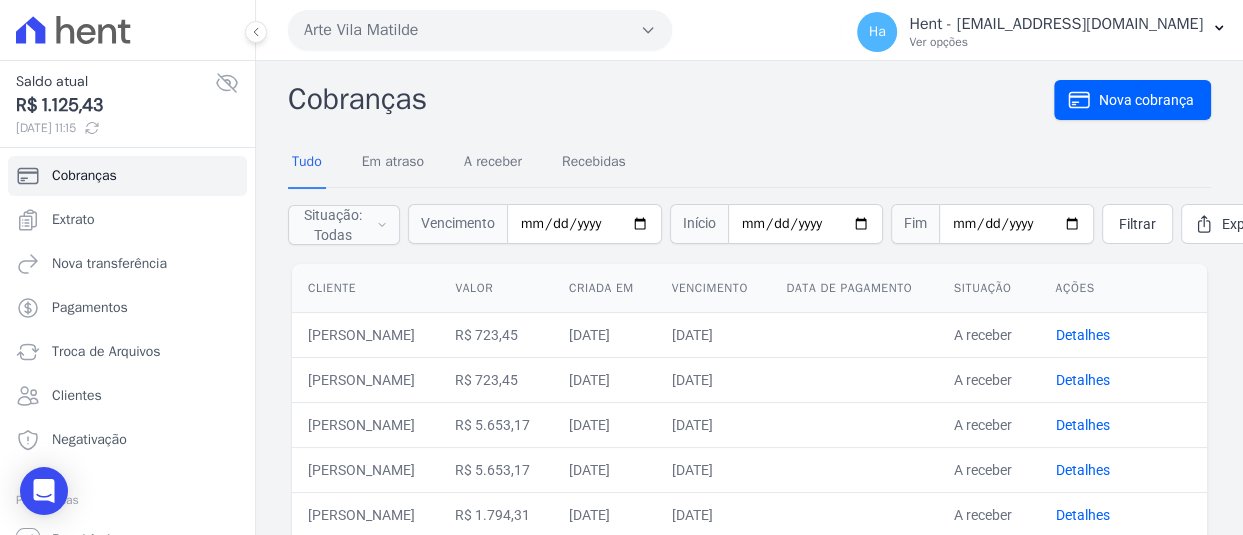 click on "Arte Vila Matilde" at bounding box center (480, 30) 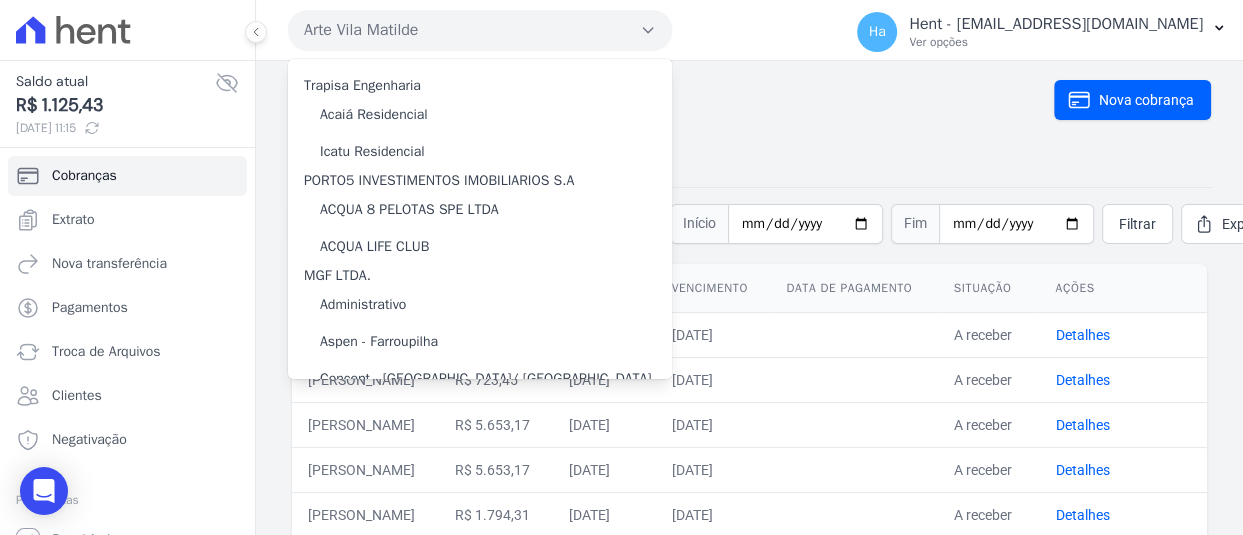 scroll, scrollTop: 20999, scrollLeft: 0, axis: vertical 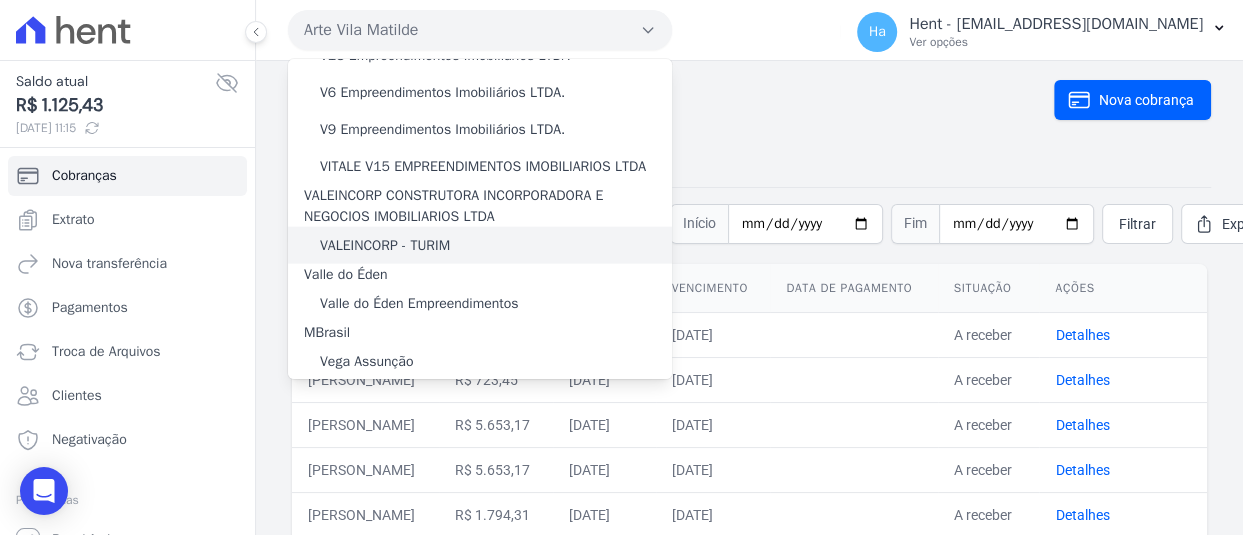 click on "VALEINCORP - TURIM" at bounding box center (385, 245) 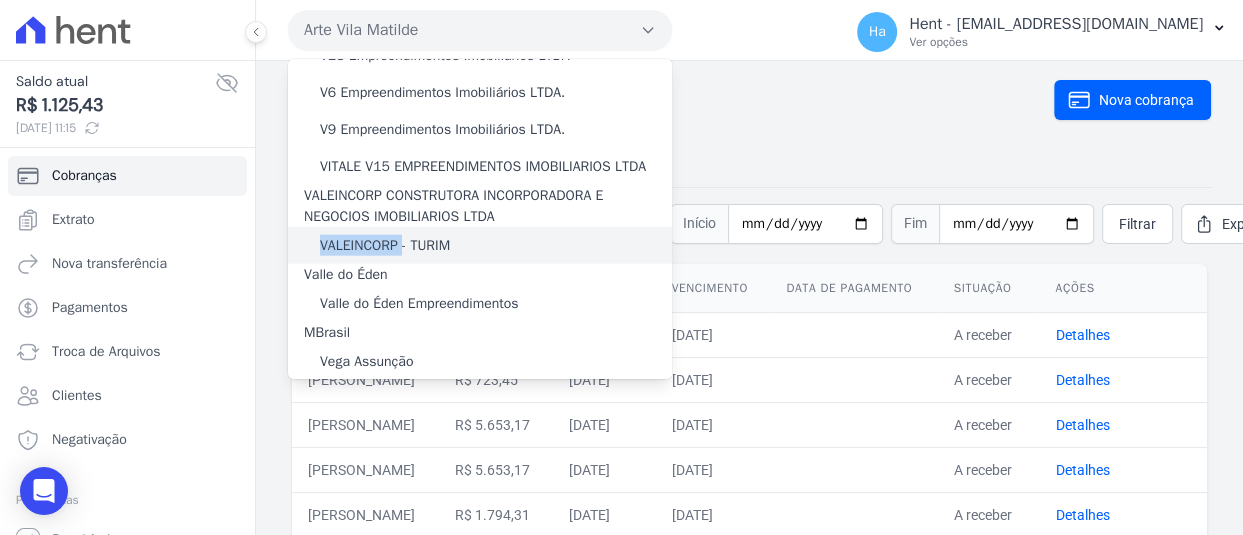 click on "VALEINCORP - TURIM" at bounding box center (385, 245) 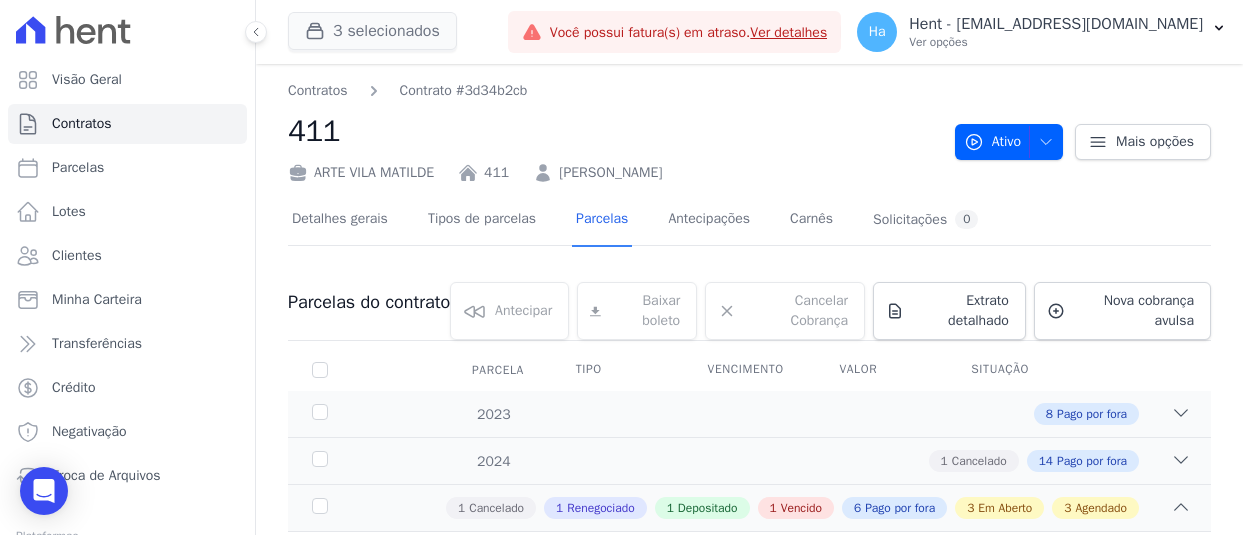 scroll, scrollTop: 0, scrollLeft: 0, axis: both 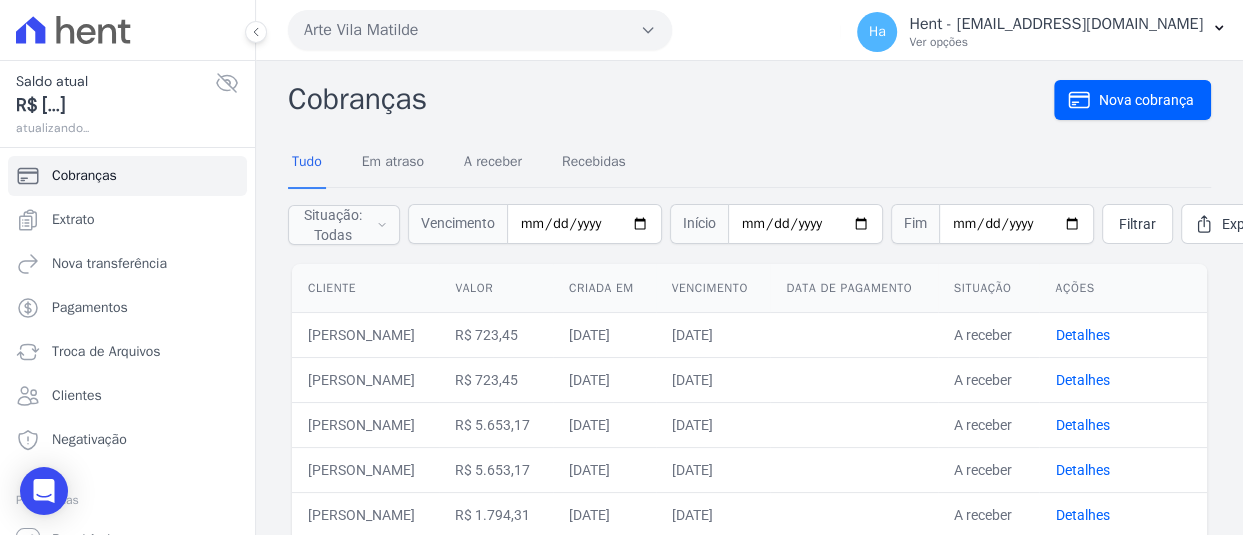 click on "Arte Vila Matilde" at bounding box center (480, 30) 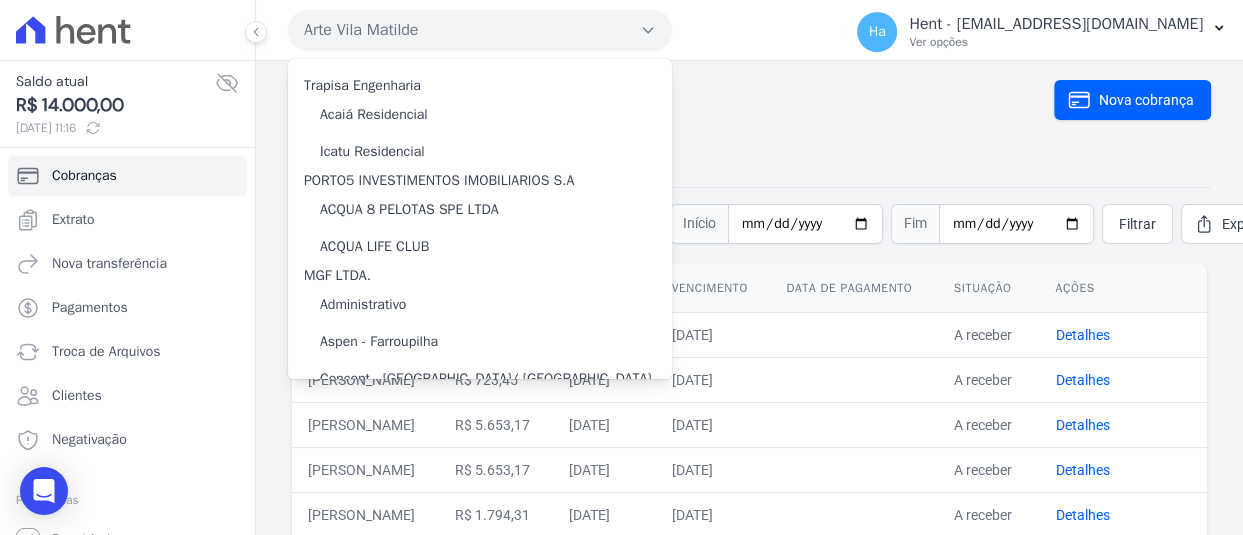 type 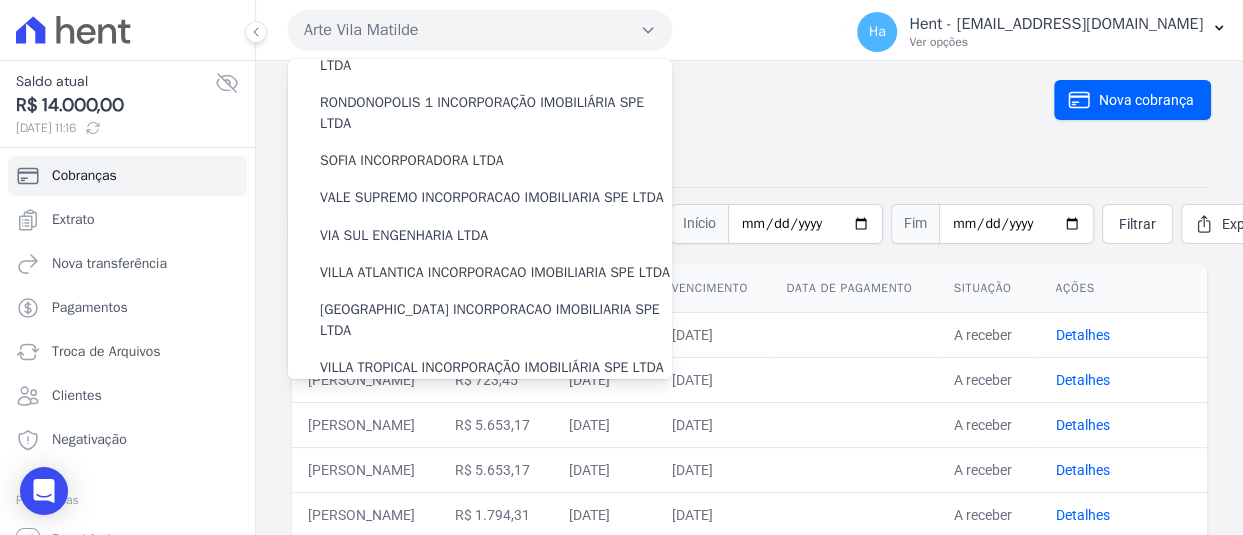 scroll, scrollTop: 20999, scrollLeft: 0, axis: vertical 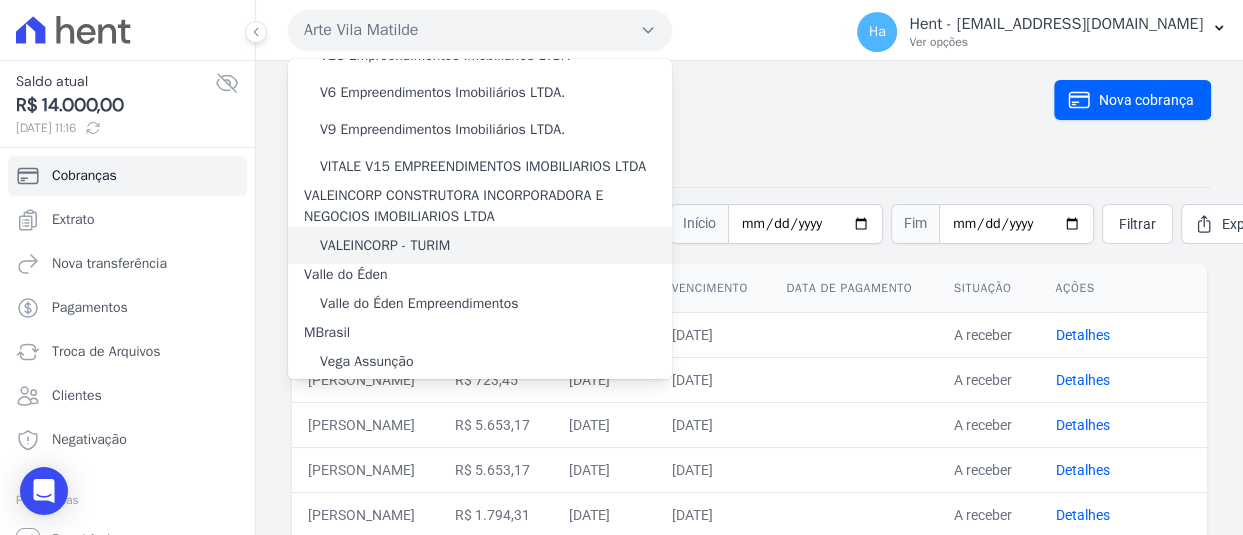 click on "VALEINCORP - TURIM" at bounding box center (385, 245) 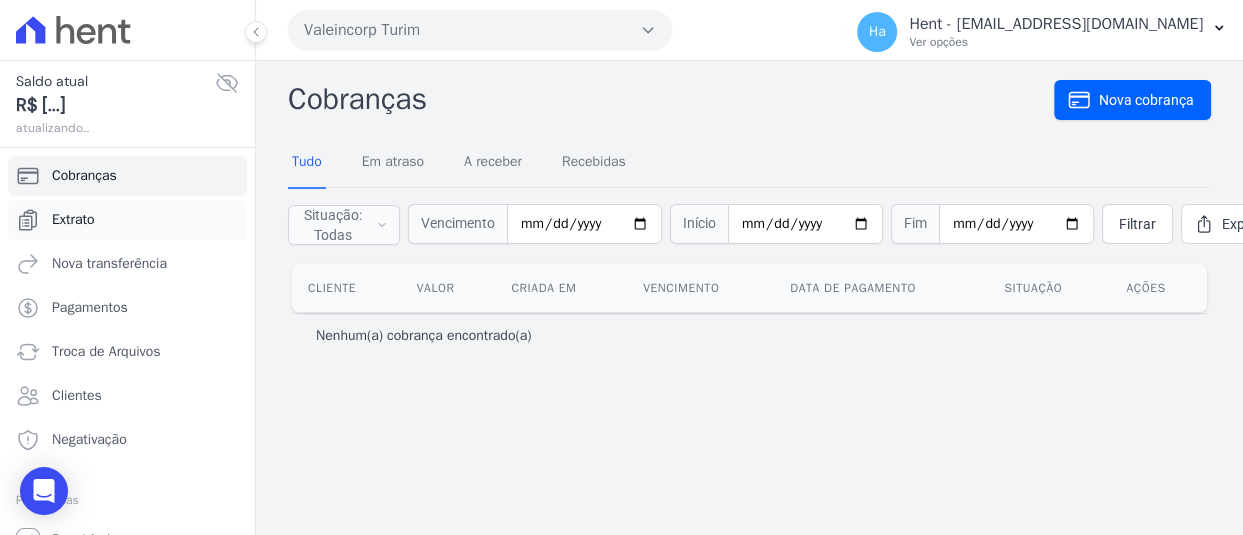 click on "Extrato" at bounding box center (73, 220) 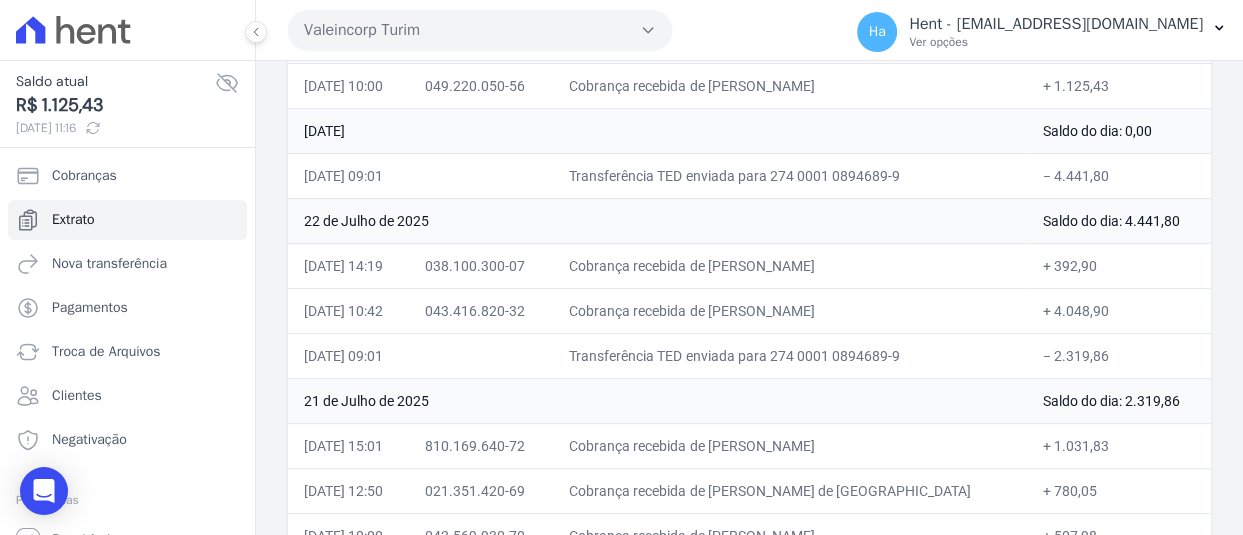 scroll, scrollTop: 200, scrollLeft: 0, axis: vertical 